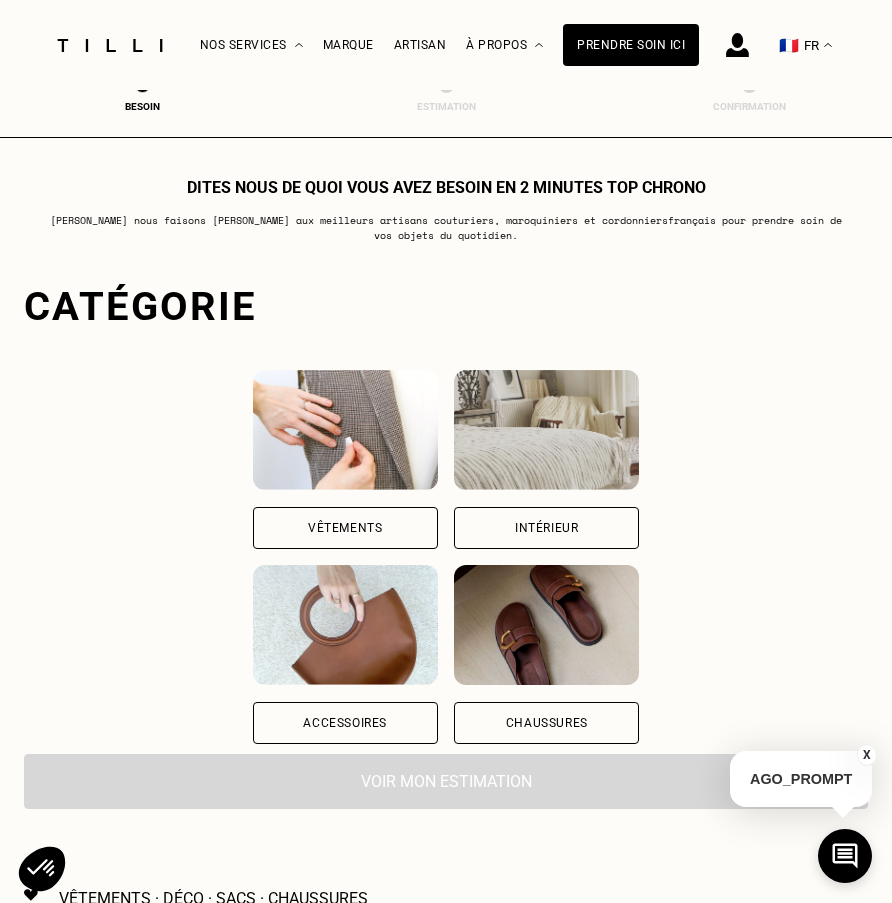 scroll, scrollTop: 0, scrollLeft: 0, axis: both 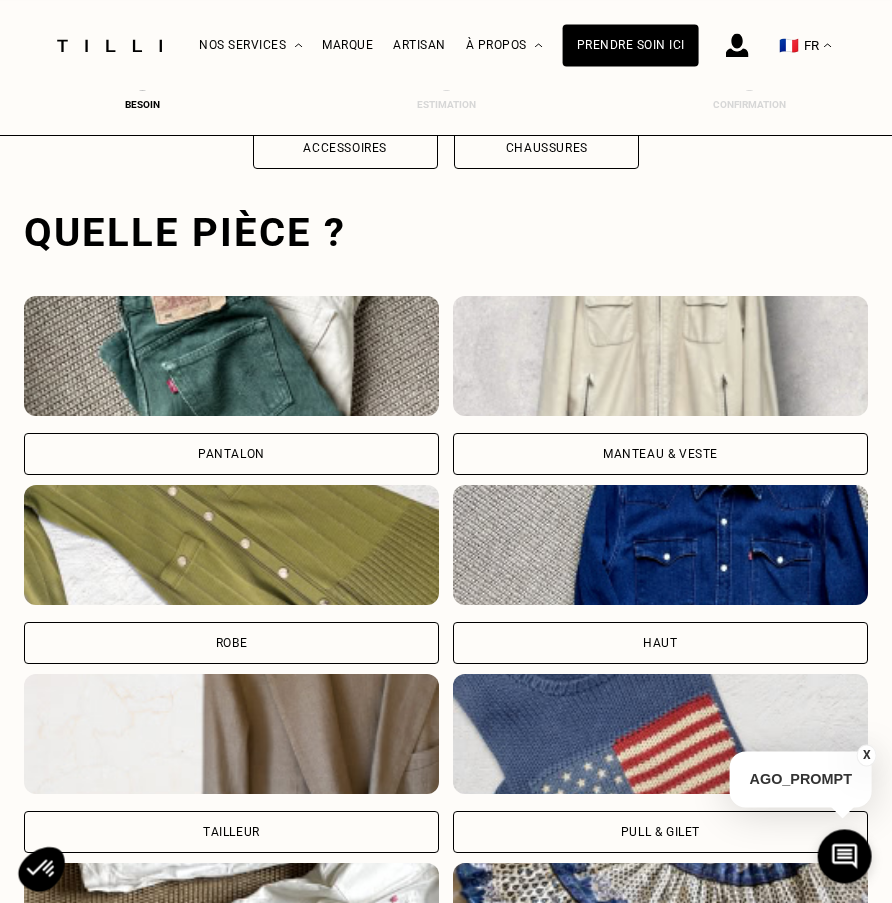 click on "Pantalon" at bounding box center (231, 454) 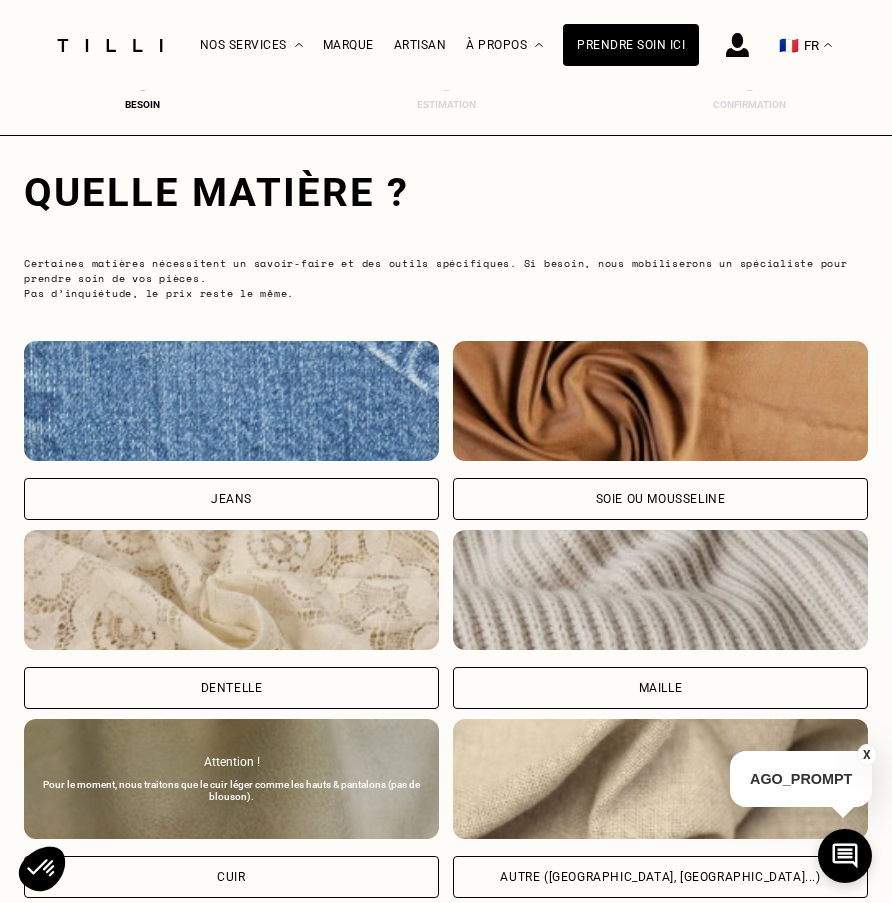 scroll, scrollTop: 1867, scrollLeft: 9, axis: both 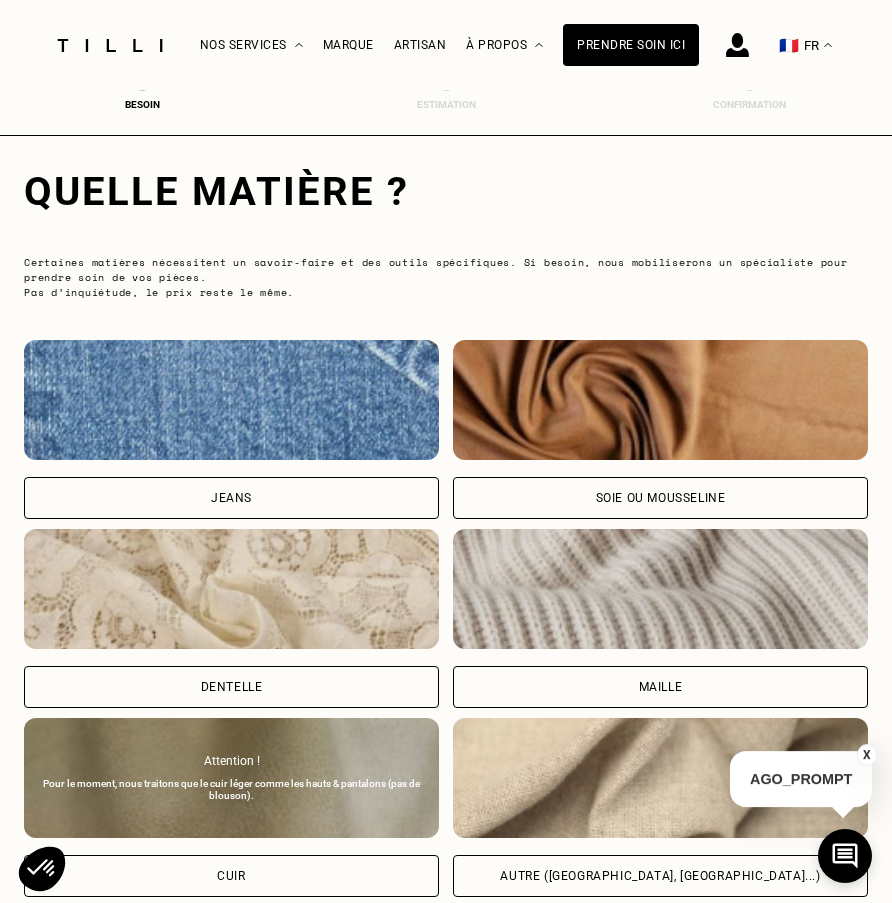 click on "Jeans" at bounding box center (231, 498) 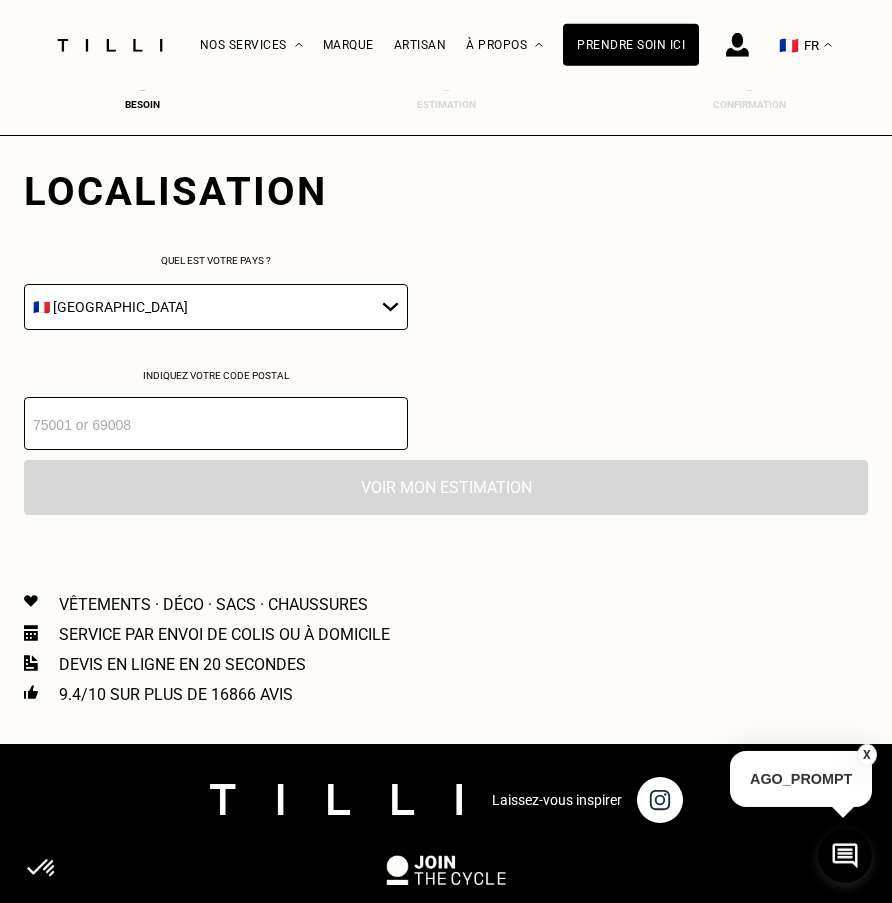 scroll, scrollTop: 2826, scrollLeft: 9, axis: both 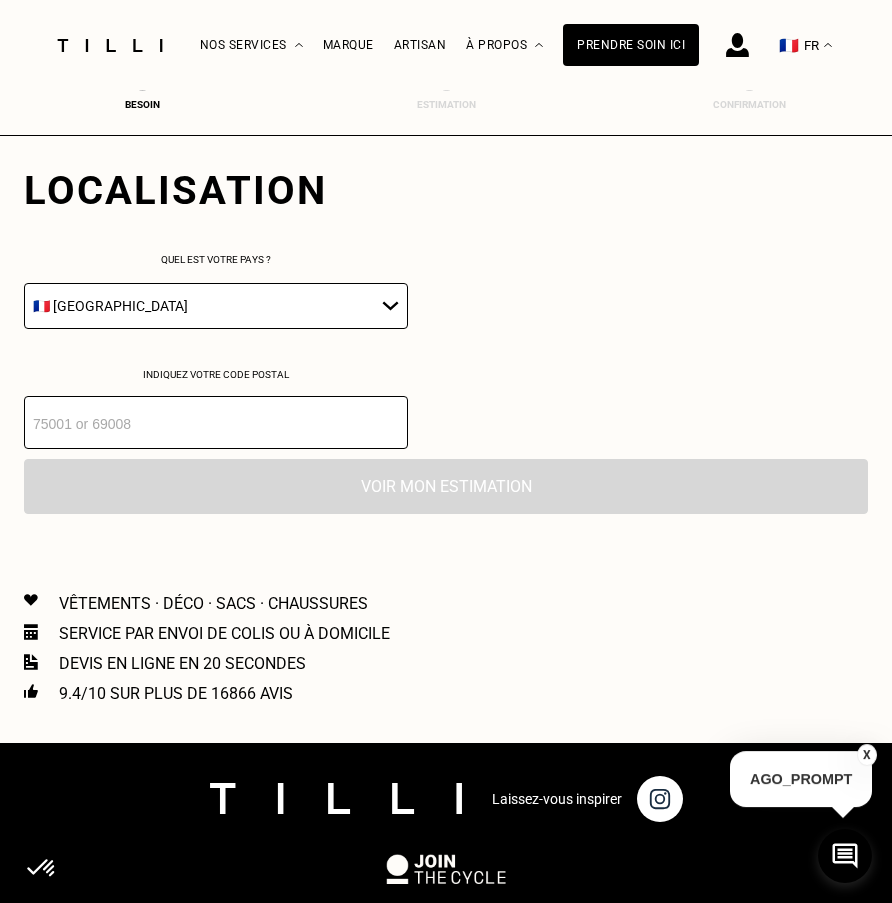 click at bounding box center [216, 422] 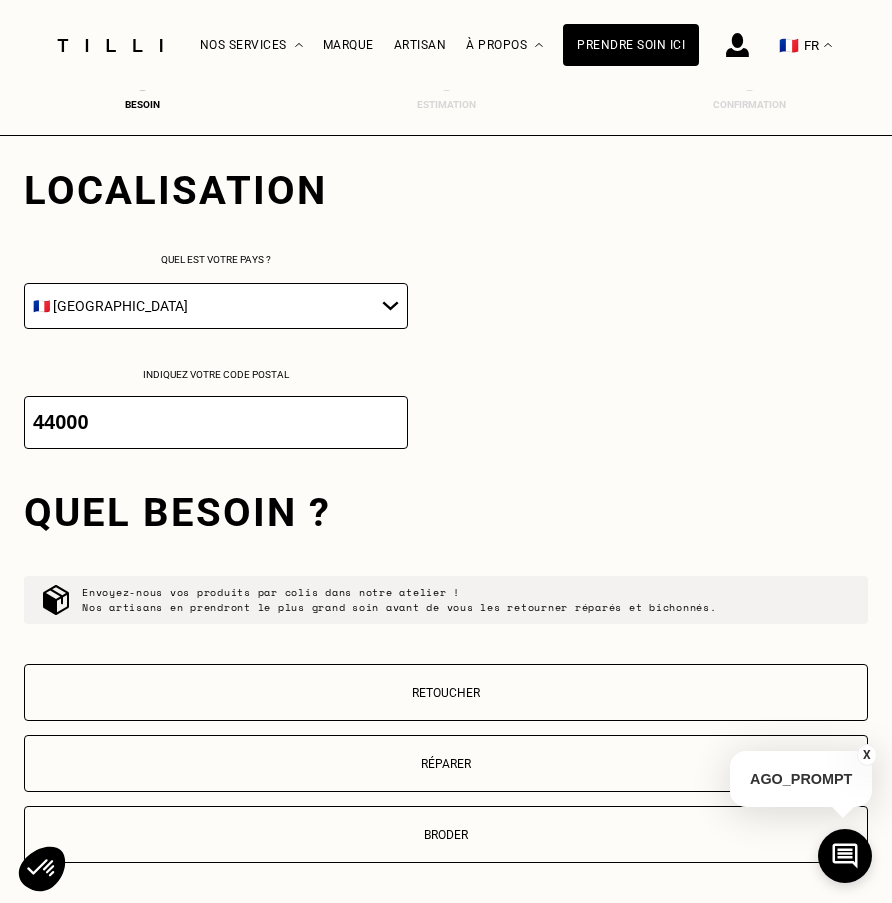 type on "44000" 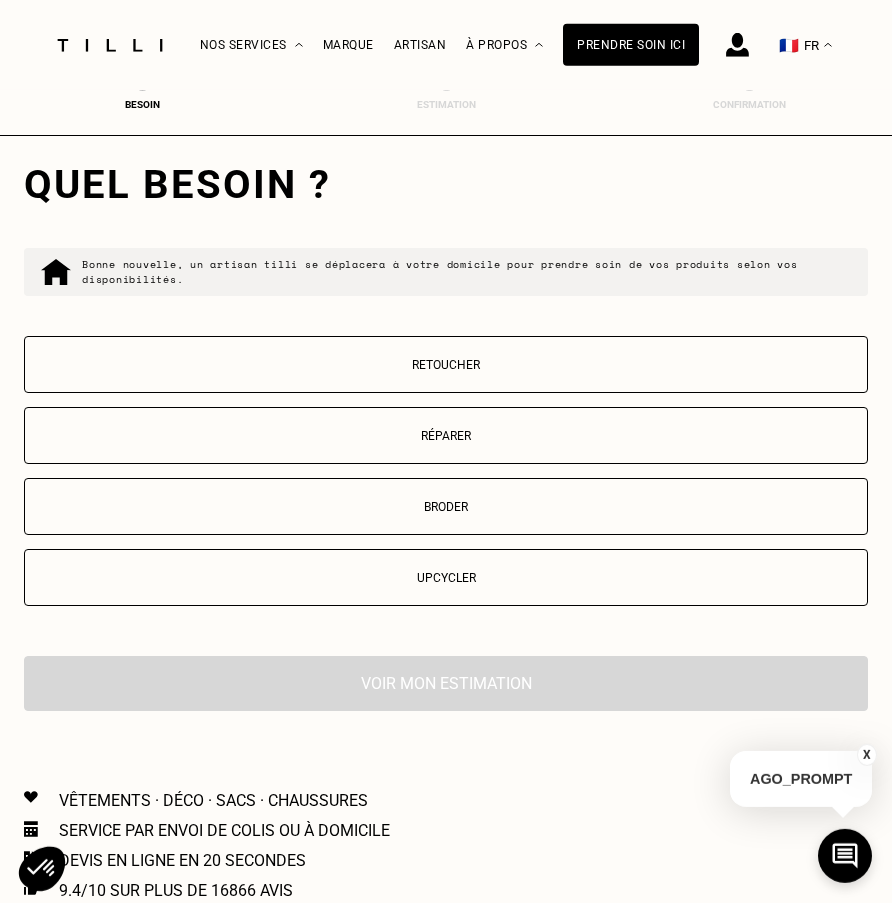 scroll, scrollTop: 3155, scrollLeft: 9, axis: both 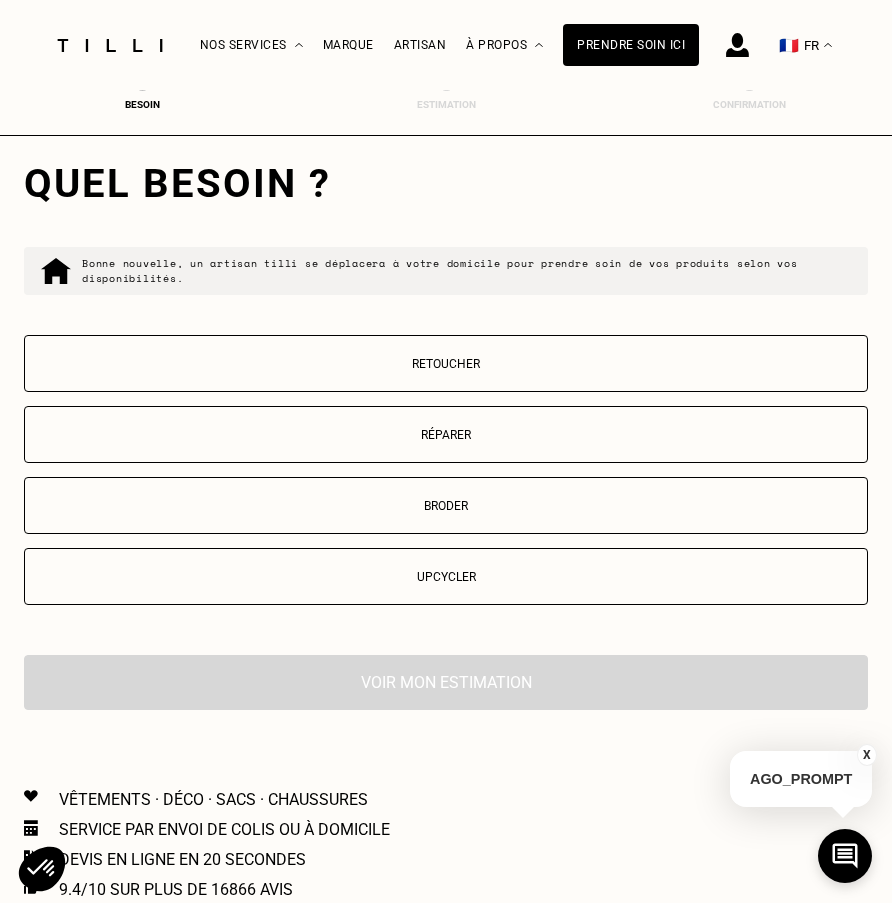 click on "Réparer" at bounding box center (446, 435) 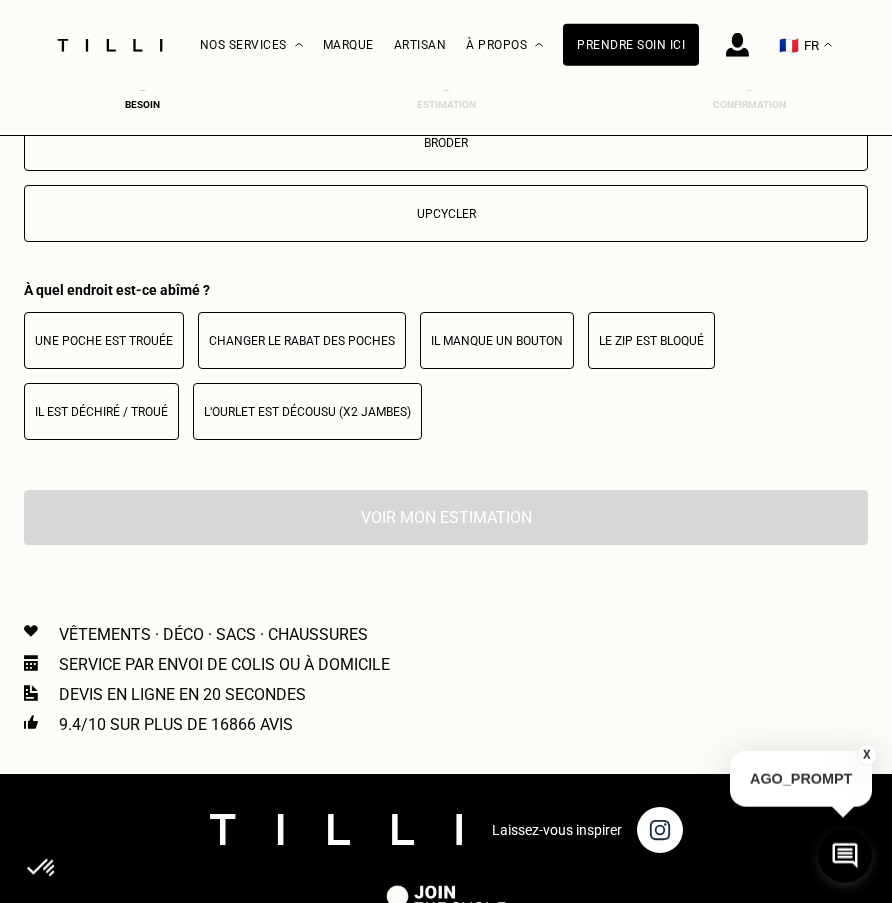 scroll, scrollTop: 3477, scrollLeft: 9, axis: both 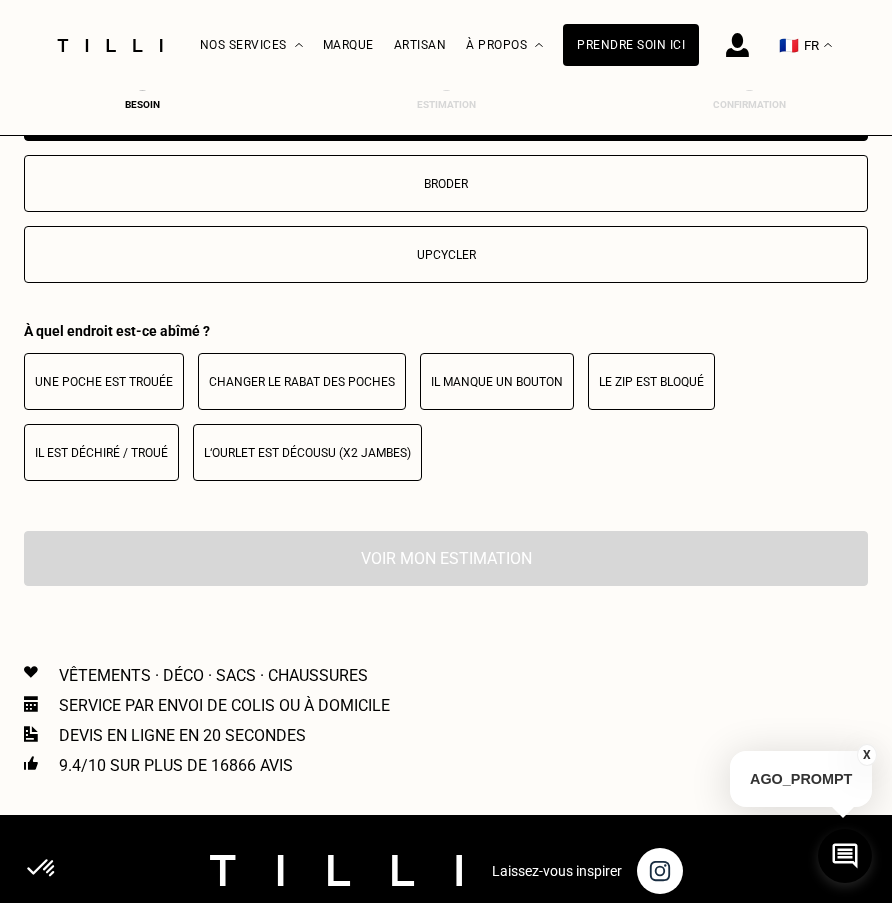 click on "Il est déchiré / troué" at bounding box center [101, 452] 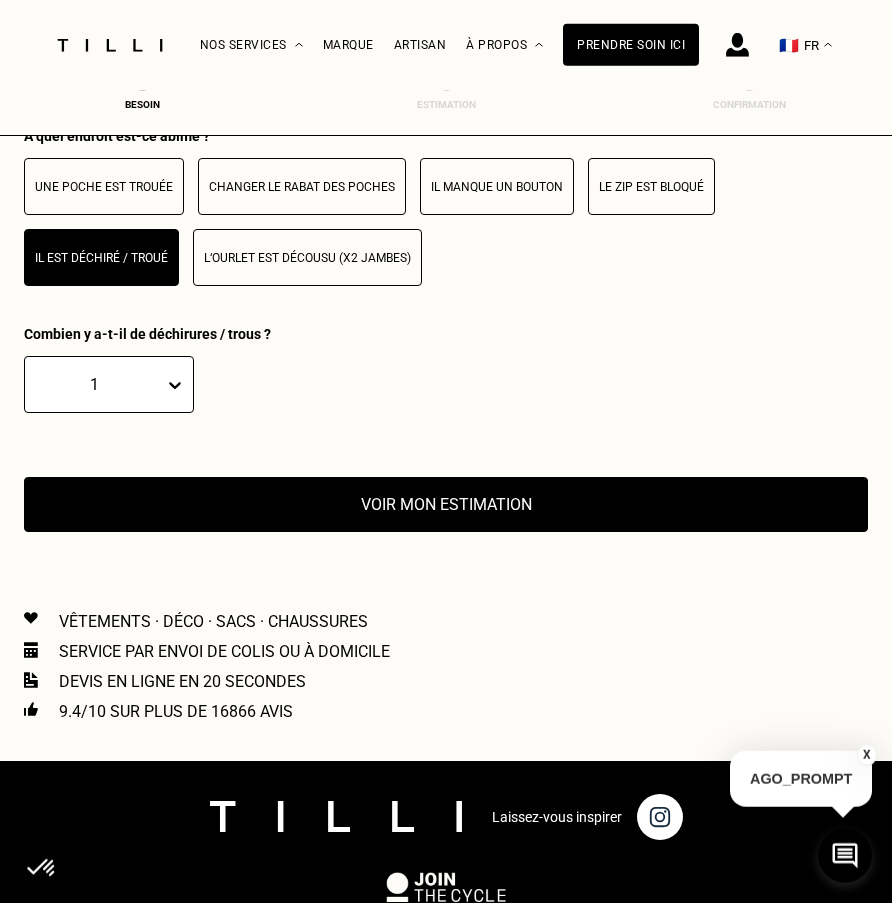 scroll, scrollTop: 3574, scrollLeft: 9, axis: both 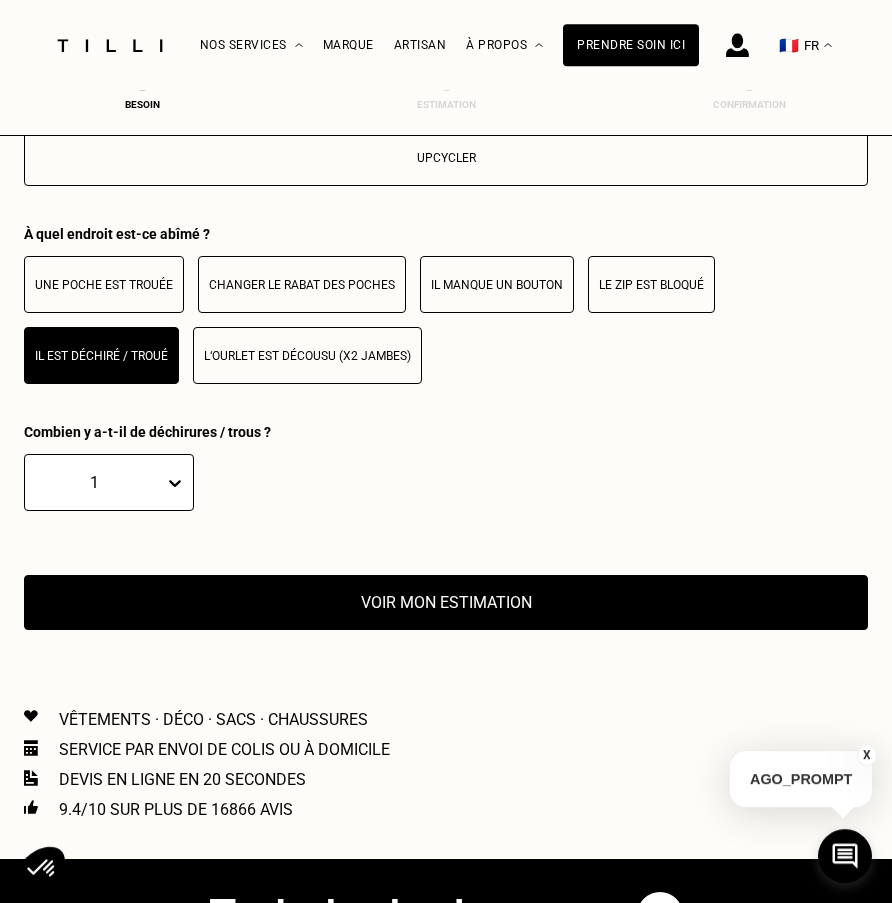 click on "Voir mon estimation" at bounding box center [446, 602] 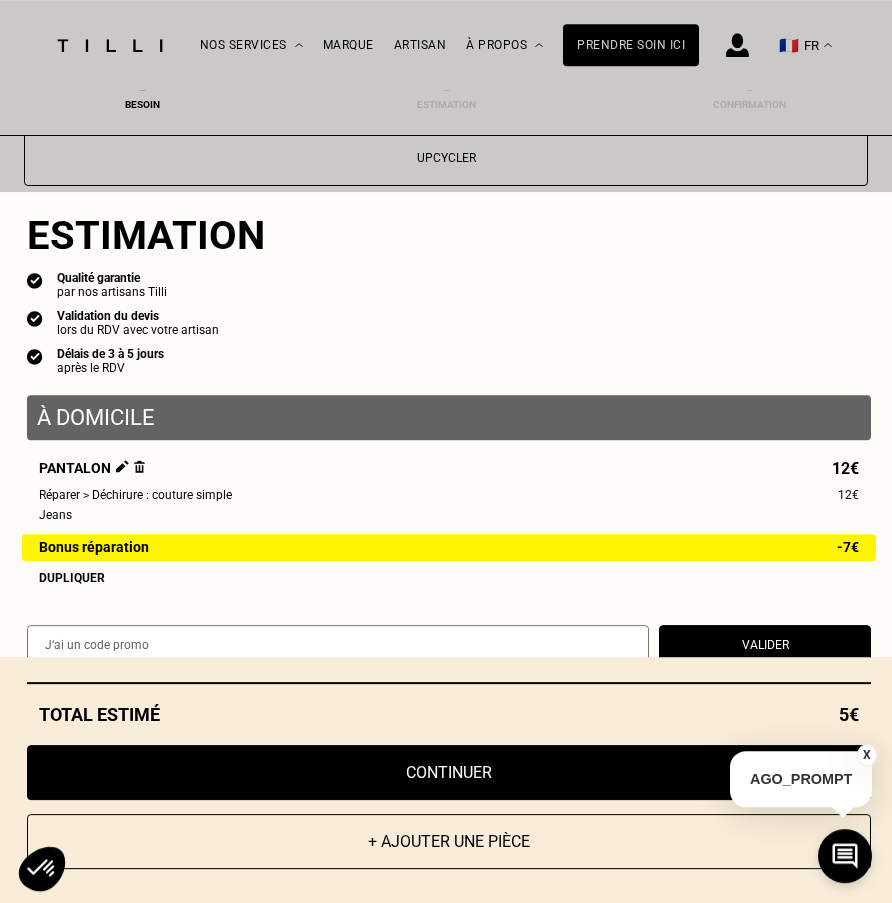 scroll, scrollTop: 31, scrollLeft: 0, axis: vertical 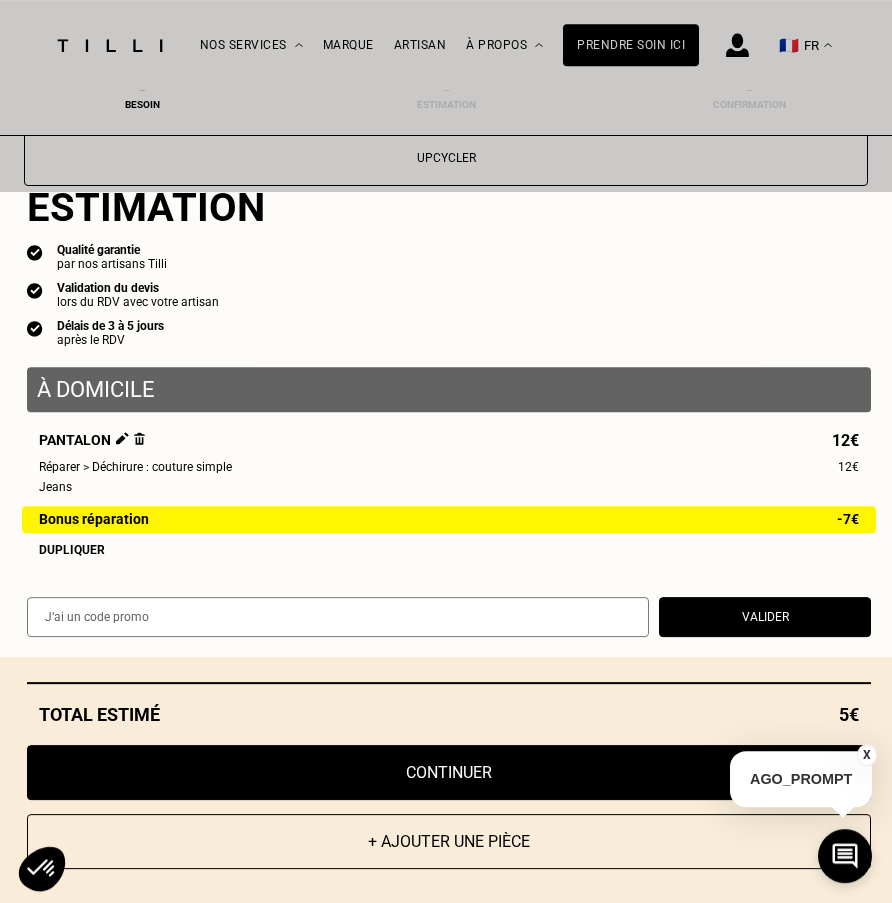 drag, startPoint x: 870, startPoint y: 751, endPoint x: 660, endPoint y: 726, distance: 211.48286 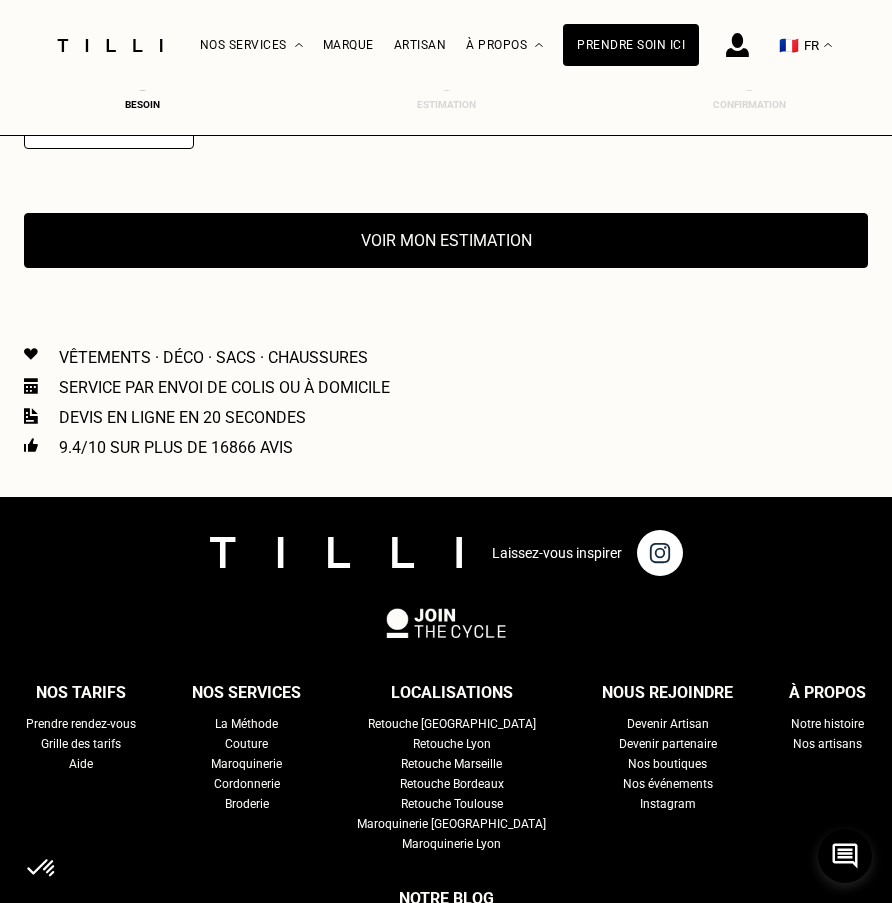 scroll, scrollTop: 3880, scrollLeft: 9, axis: both 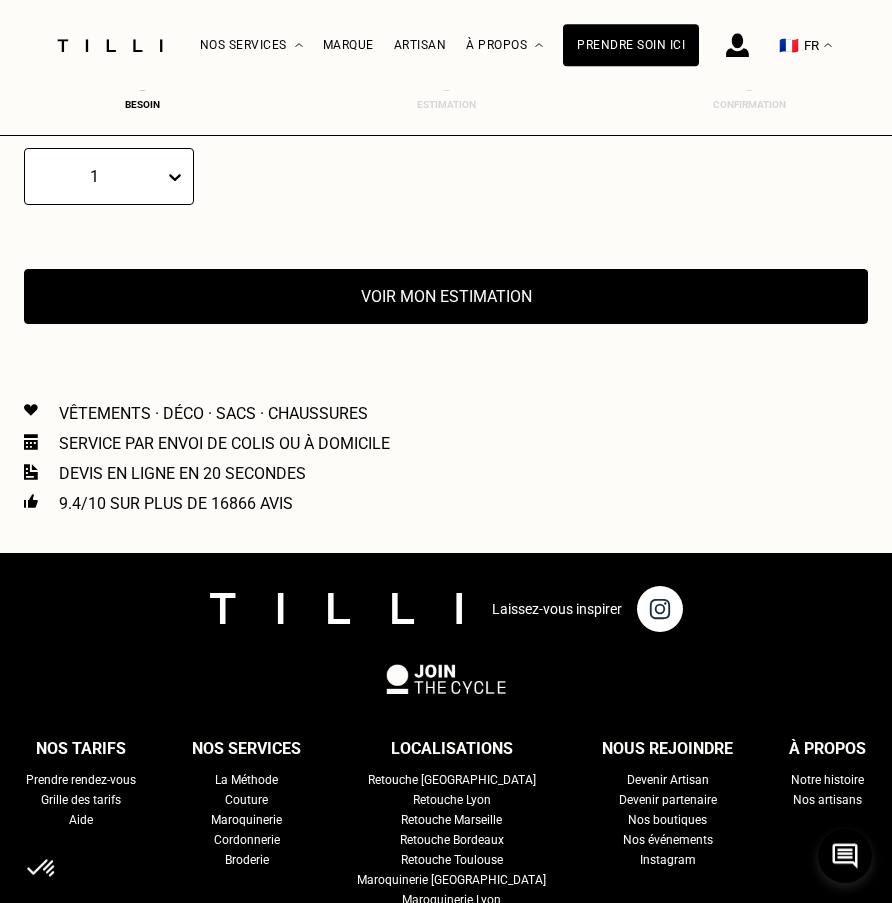 click on "Voir mon estimation" at bounding box center [446, 296] 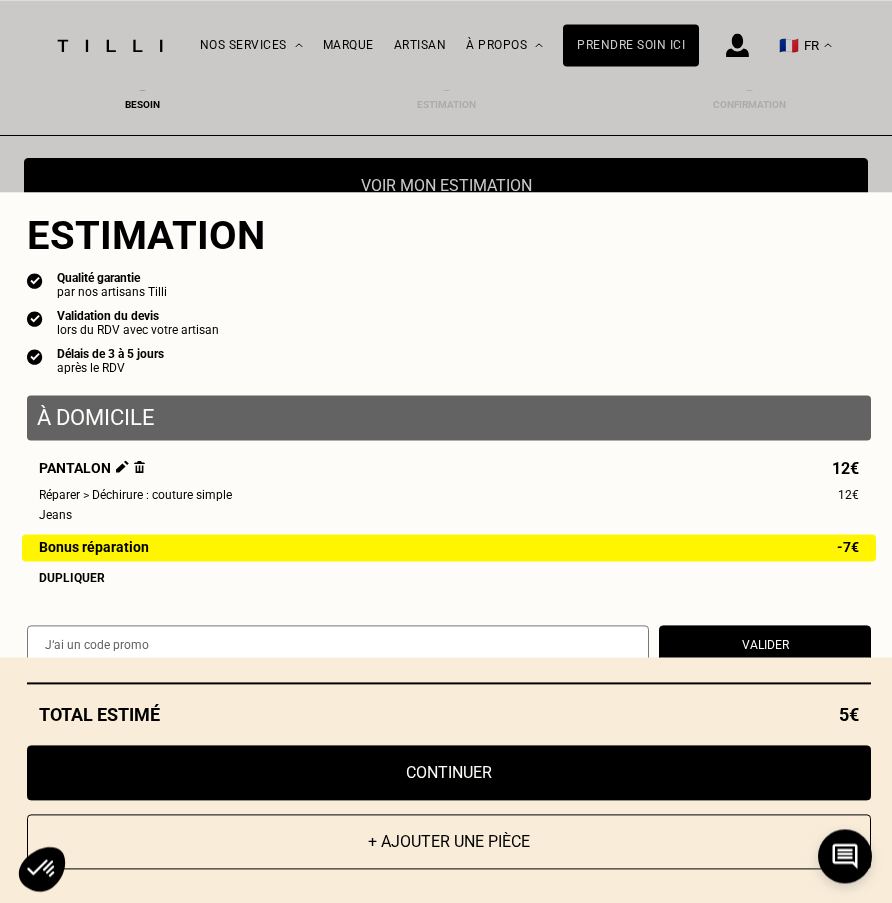 scroll, scrollTop: 4084, scrollLeft: 9, axis: both 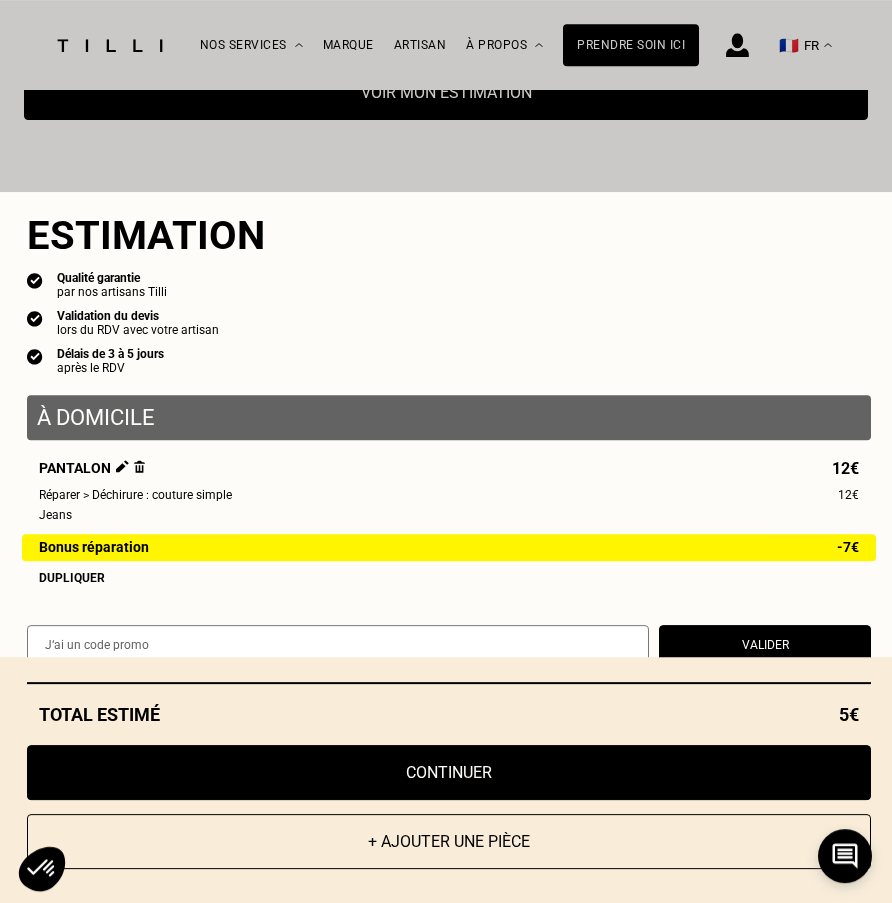 click on "Continuer" at bounding box center (449, 772) 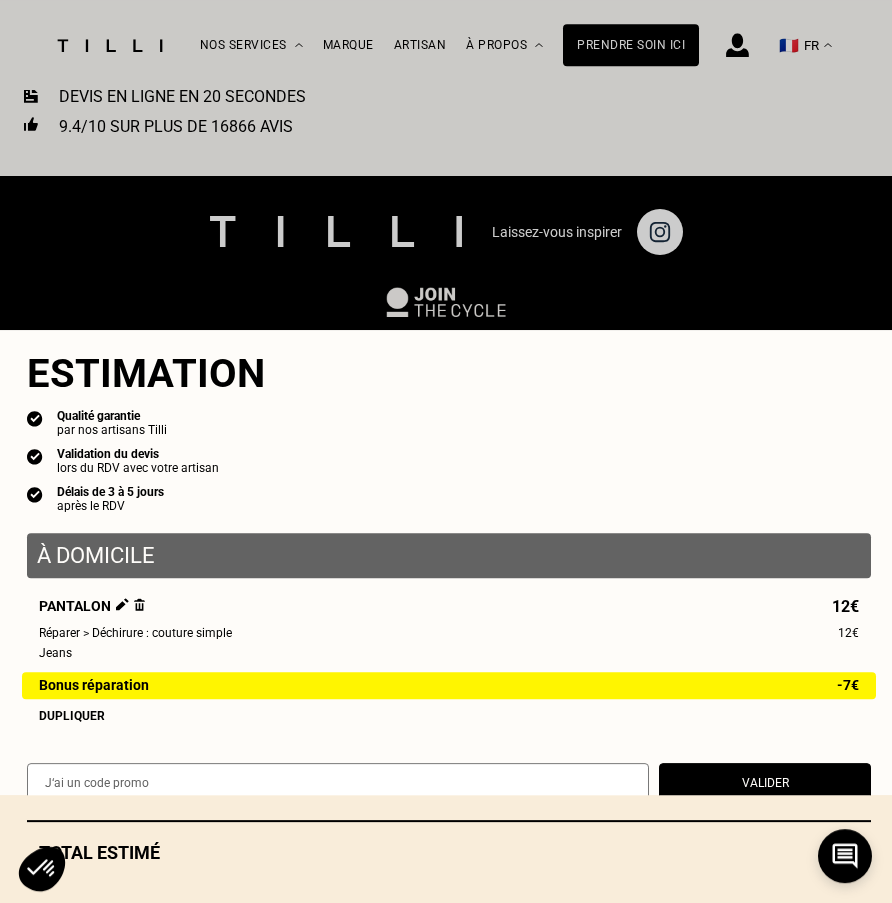 scroll, scrollTop: 867, scrollLeft: 9, axis: both 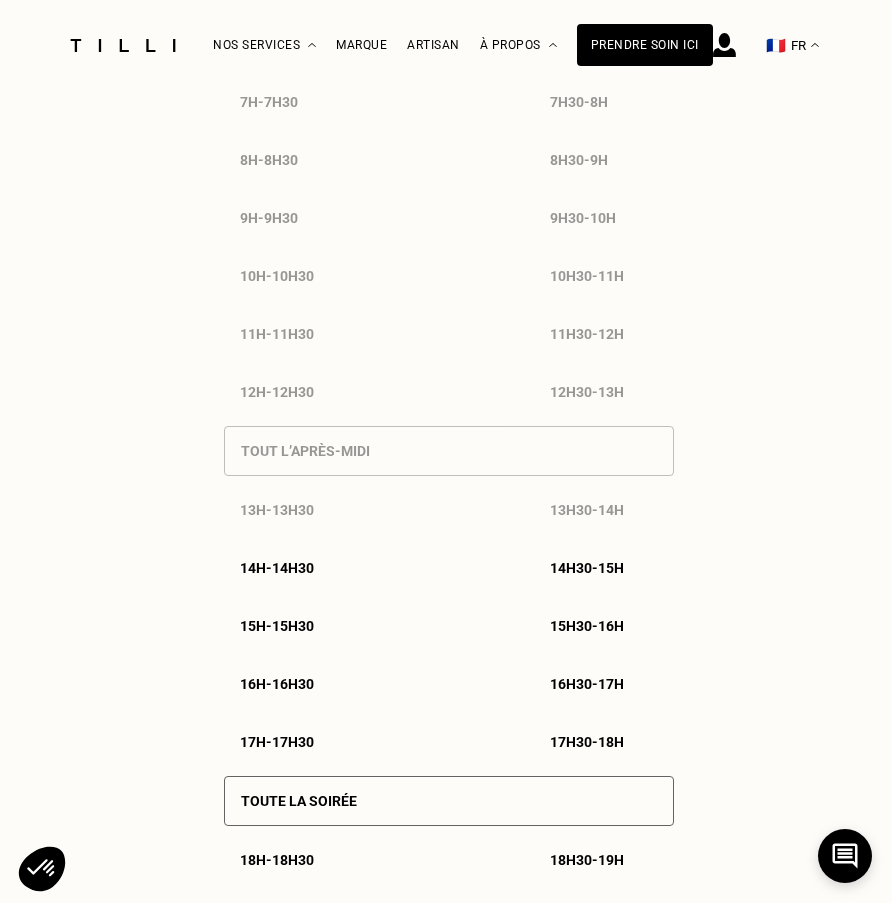 select on "FR" 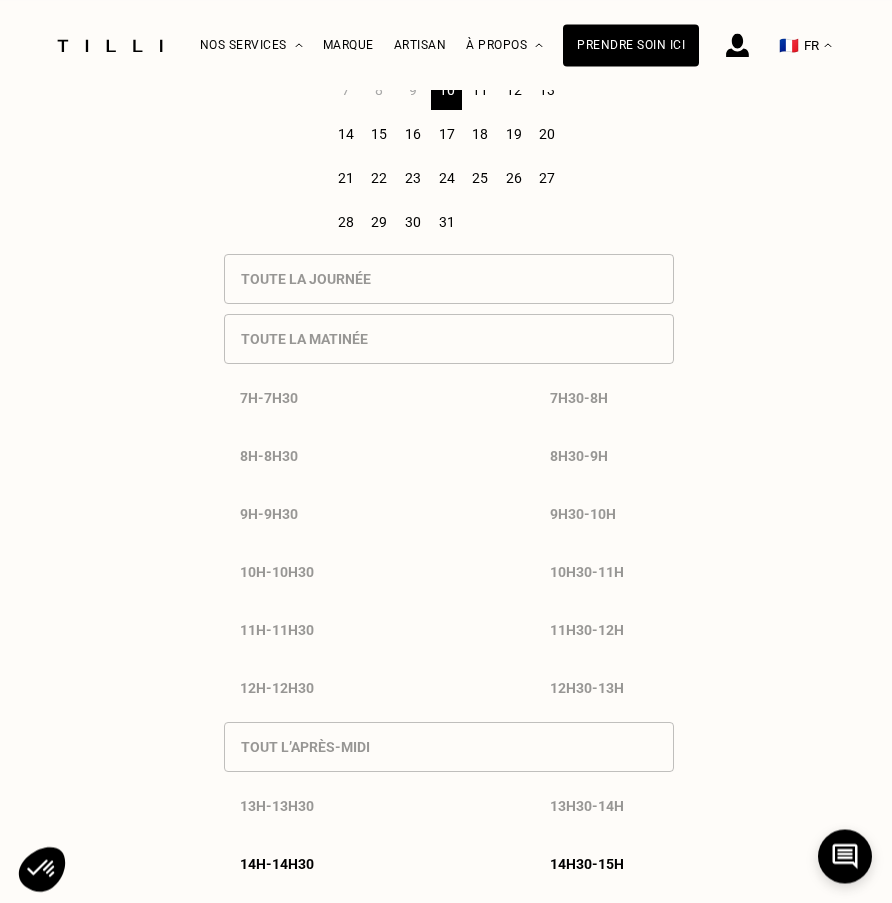 scroll, scrollTop: 612, scrollLeft: 0, axis: vertical 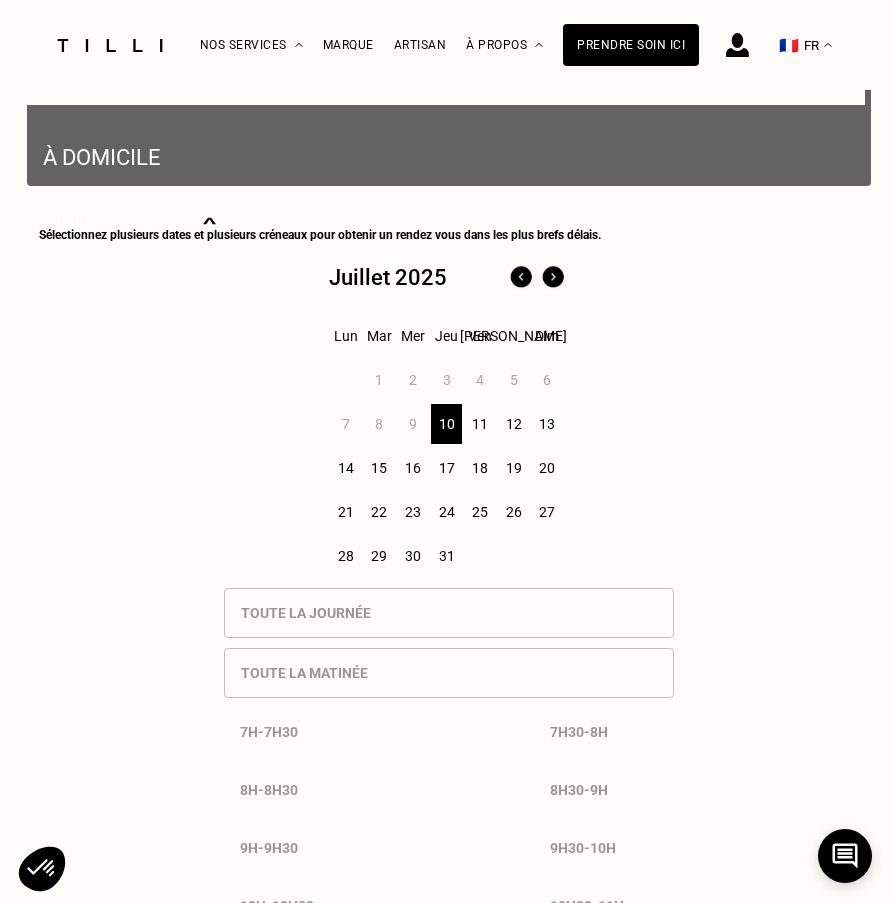 click on "12" at bounding box center [513, 424] 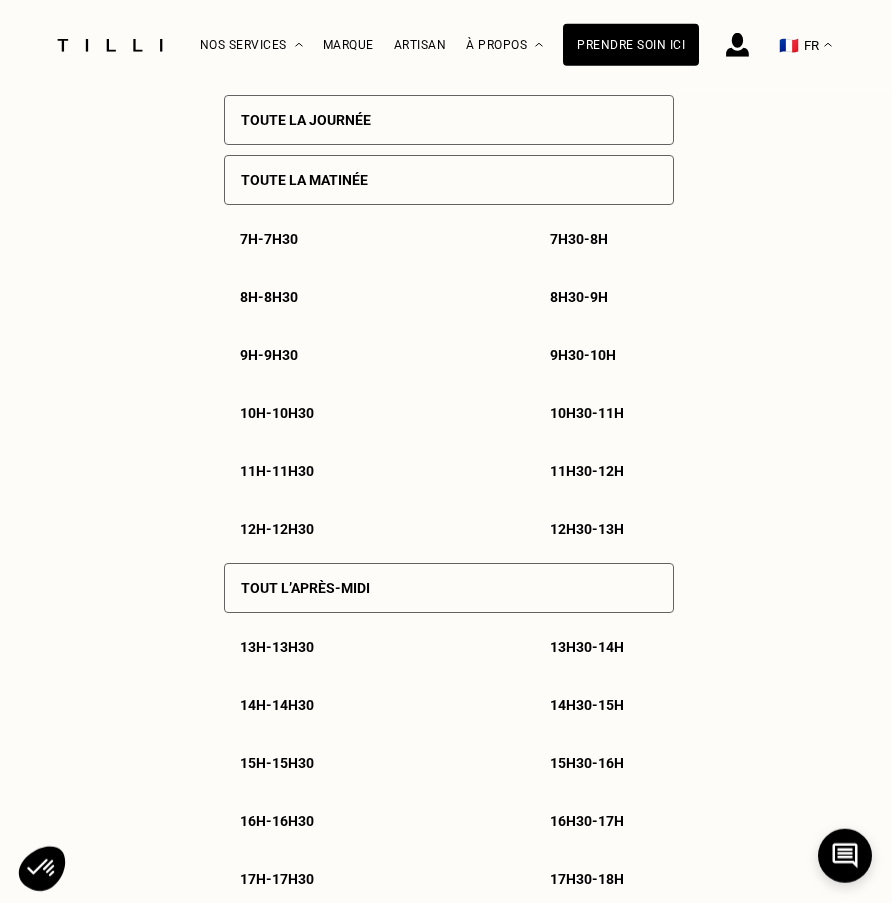 scroll, scrollTop: 1144, scrollLeft: 0, axis: vertical 